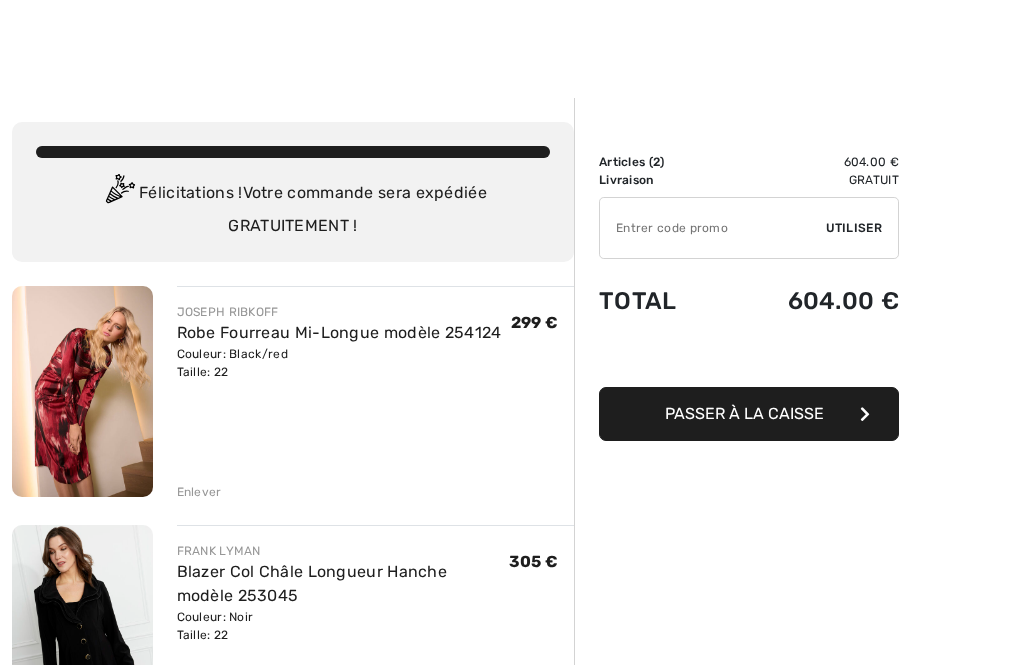 scroll, scrollTop: 243, scrollLeft: 0, axis: vertical 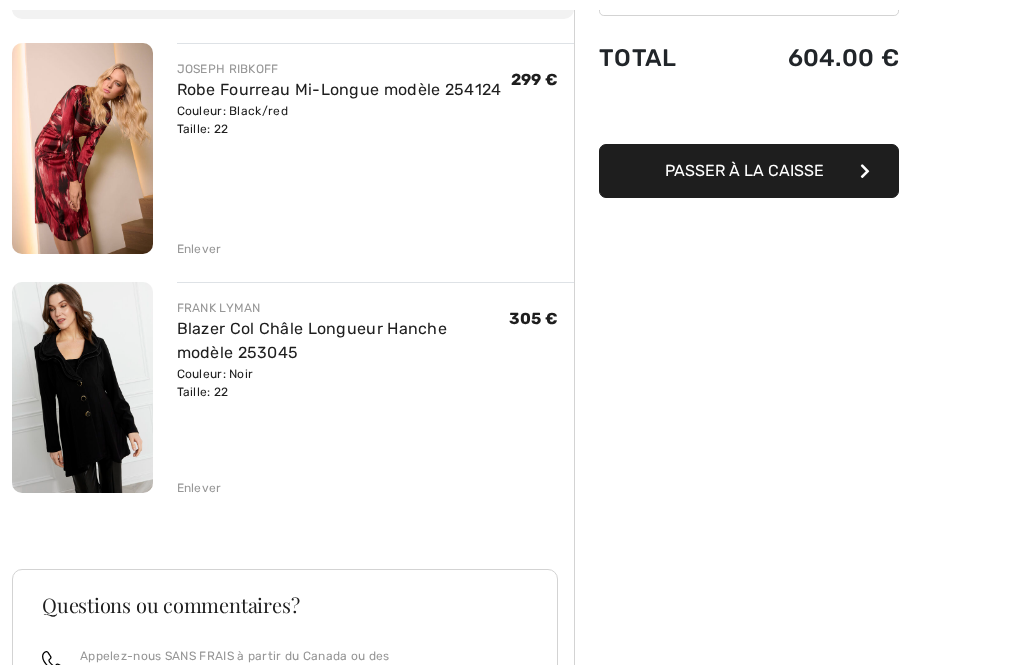 click at bounding box center (82, 387) 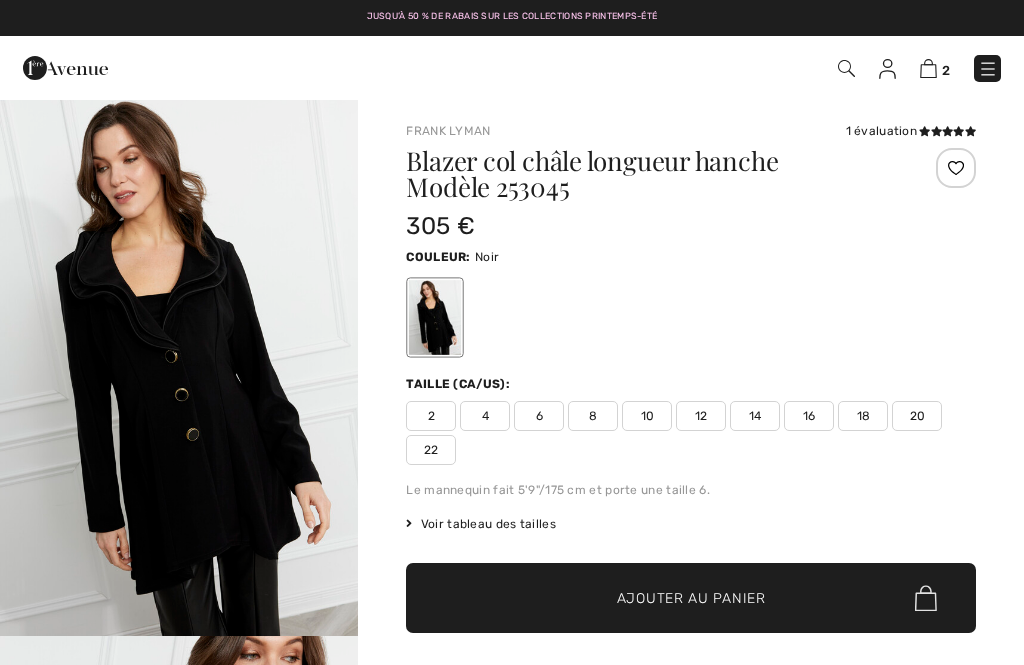 checkbox on "true" 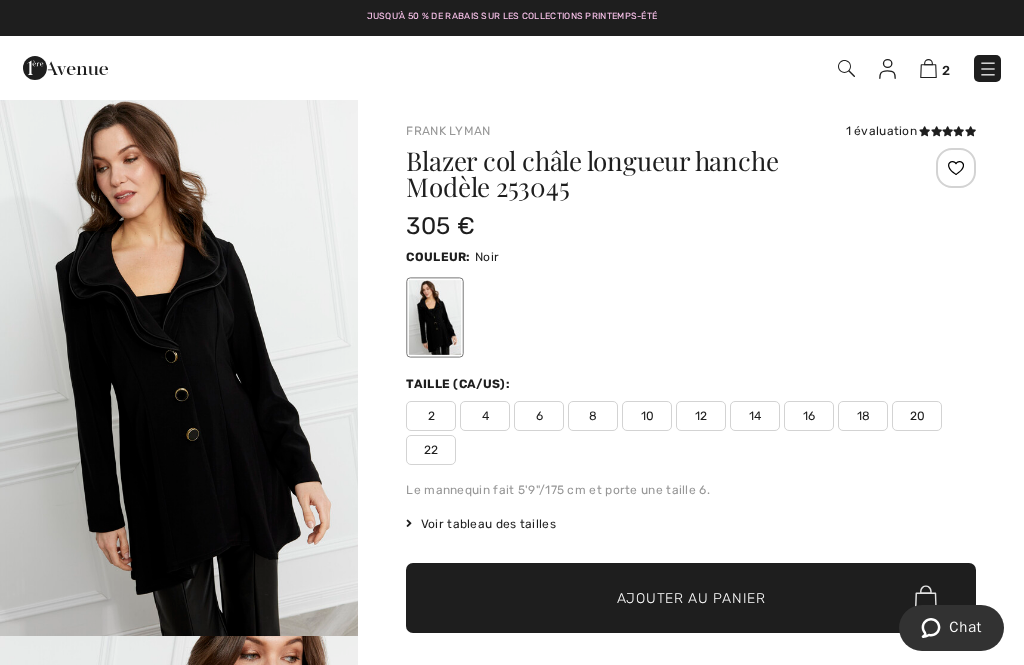 scroll, scrollTop: 0, scrollLeft: 0, axis: both 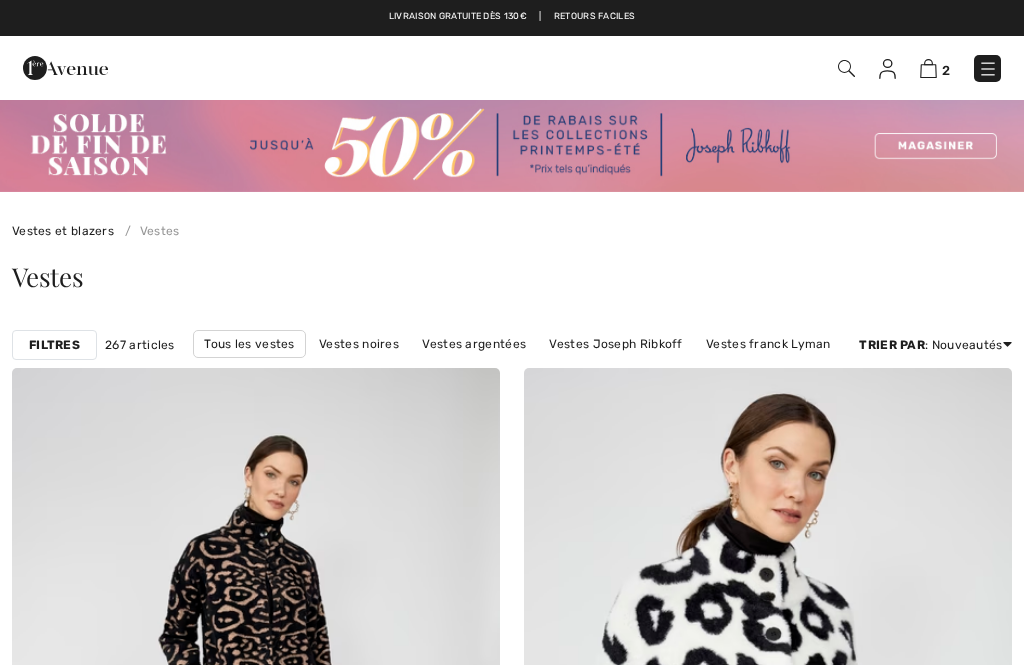 checkbox on "true" 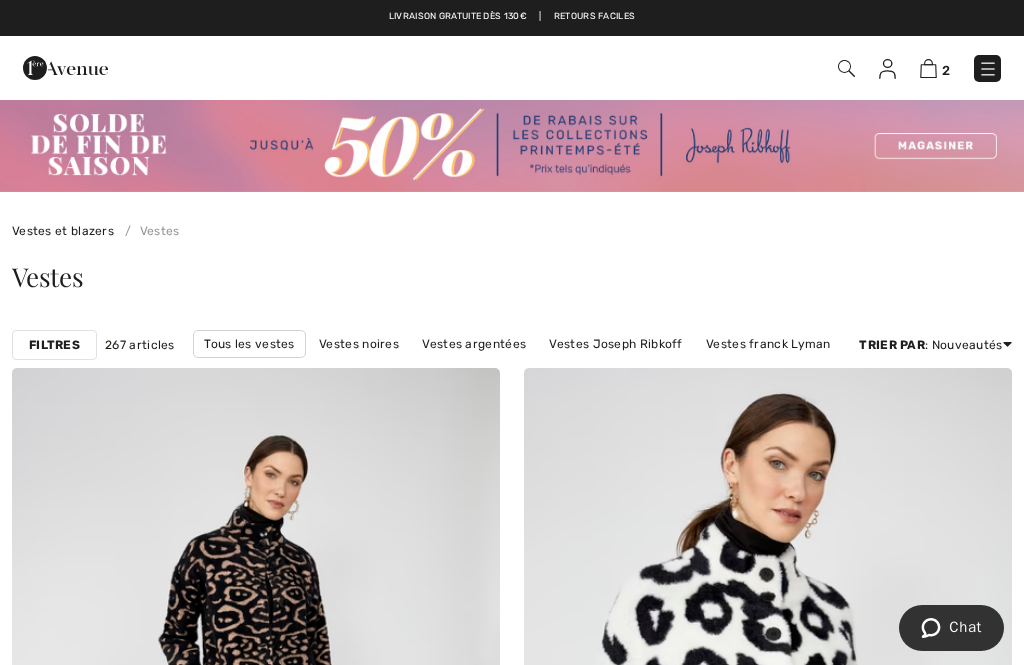 scroll, scrollTop: 0, scrollLeft: 0, axis: both 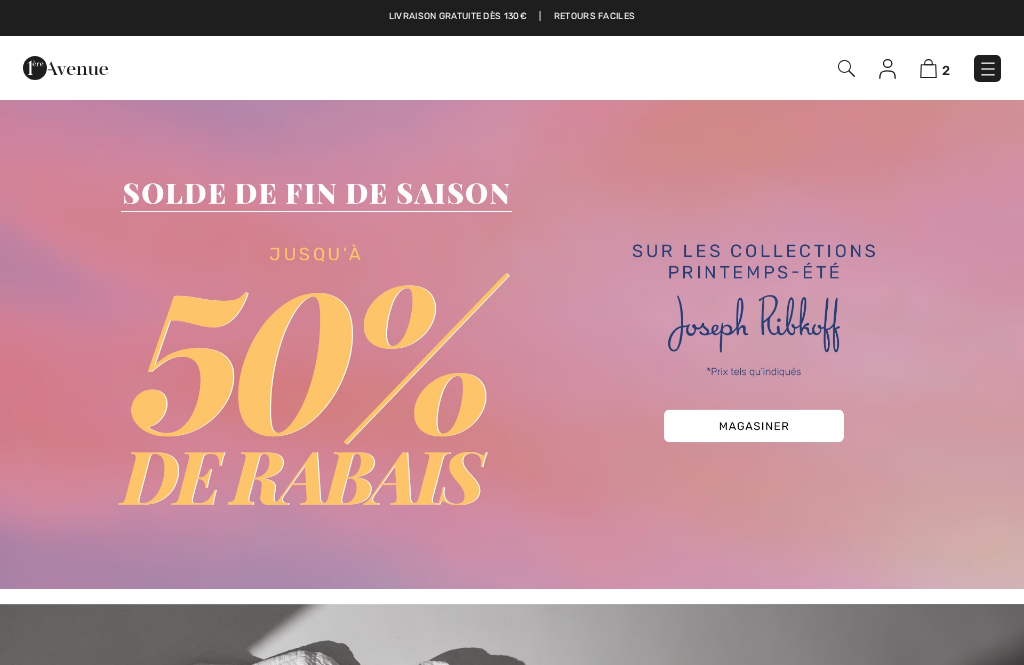 checkbox on "true" 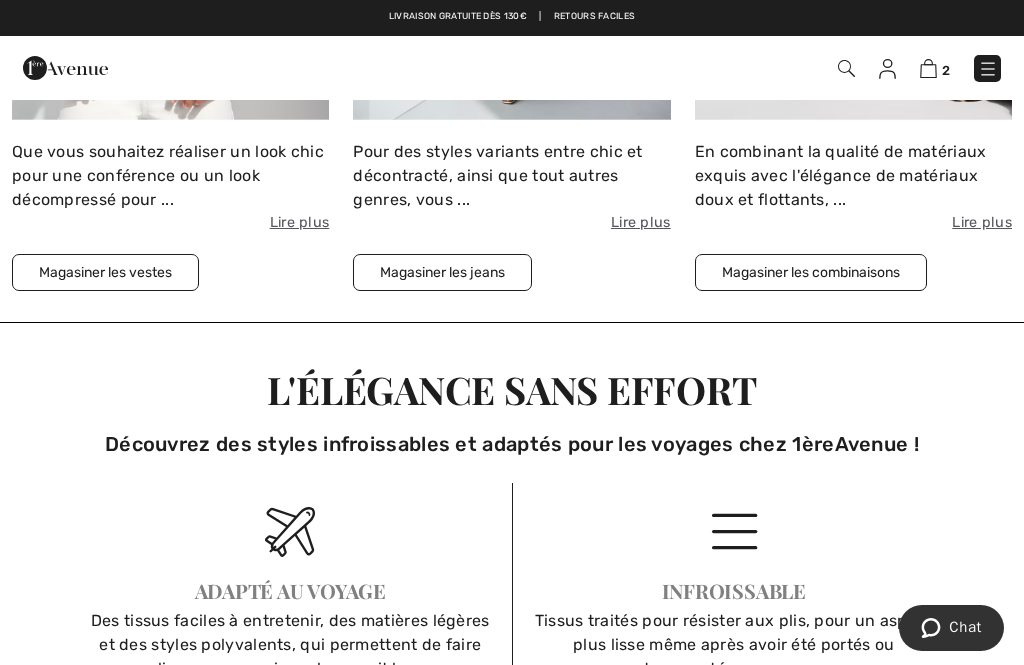 scroll, scrollTop: 0, scrollLeft: 0, axis: both 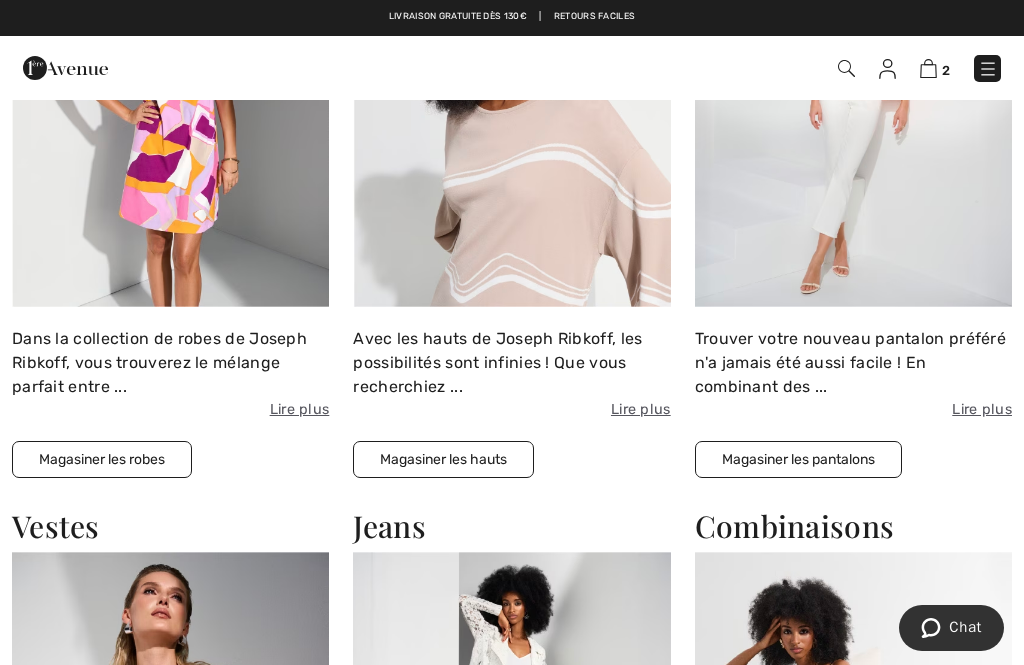 click on "Magasiner les pantalons" at bounding box center [798, 459] 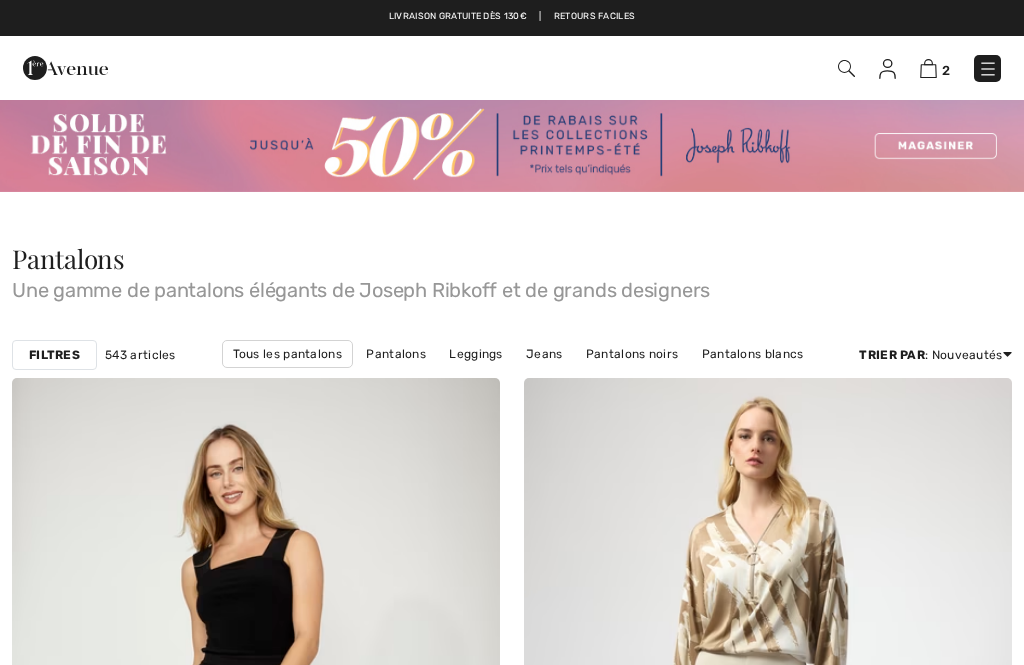 scroll, scrollTop: 0, scrollLeft: 0, axis: both 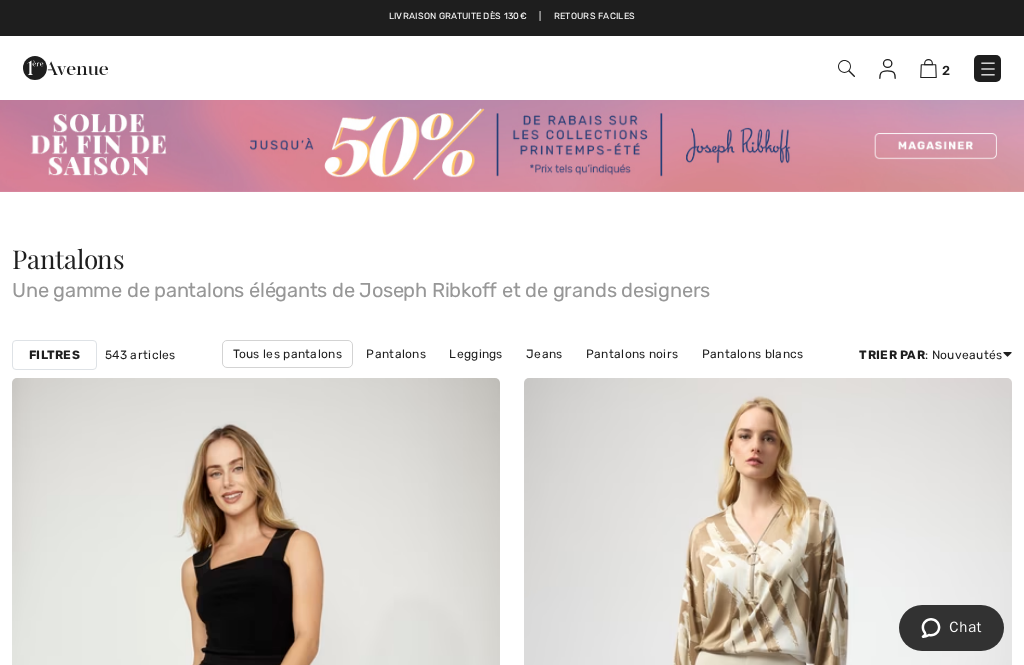 click on "Filtres
543 articles
Tous les pantalons
Pantalons
Leggings
Jeans
Pantalons noirs
Pantalons blancs
Pantalons bleu marine
Pantalons Joseph Ribkoff
Pantalons Frank Lyman
Trier par : Nouveautés
Prix: décroissant
Prix: croissant
Nouveautés
Meilleurs vendeurs" at bounding box center [512, 355] 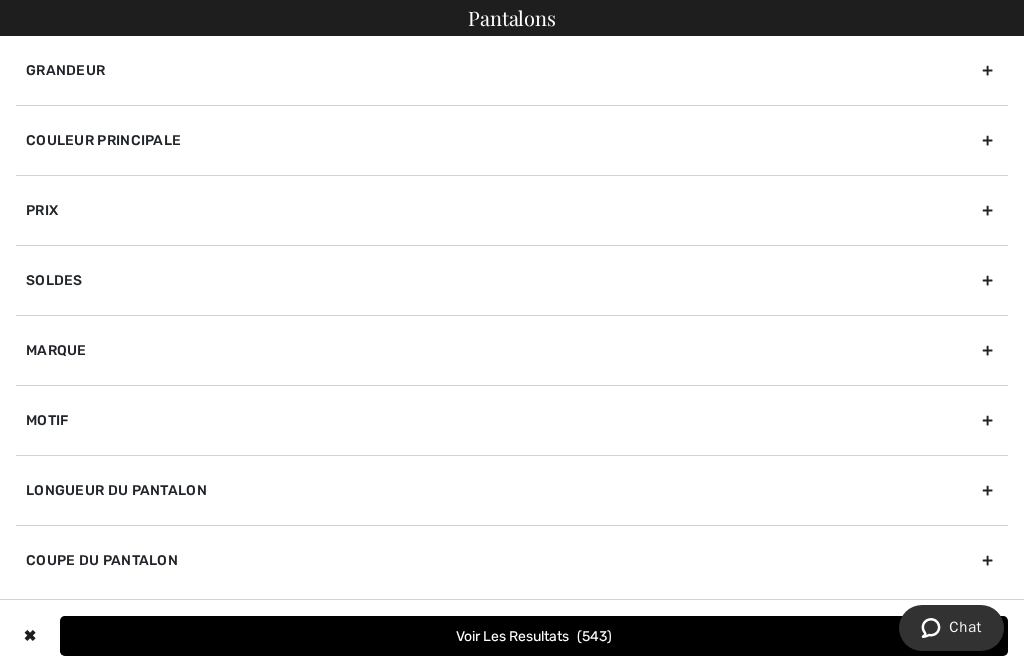 click on "Marque" at bounding box center (512, 350) 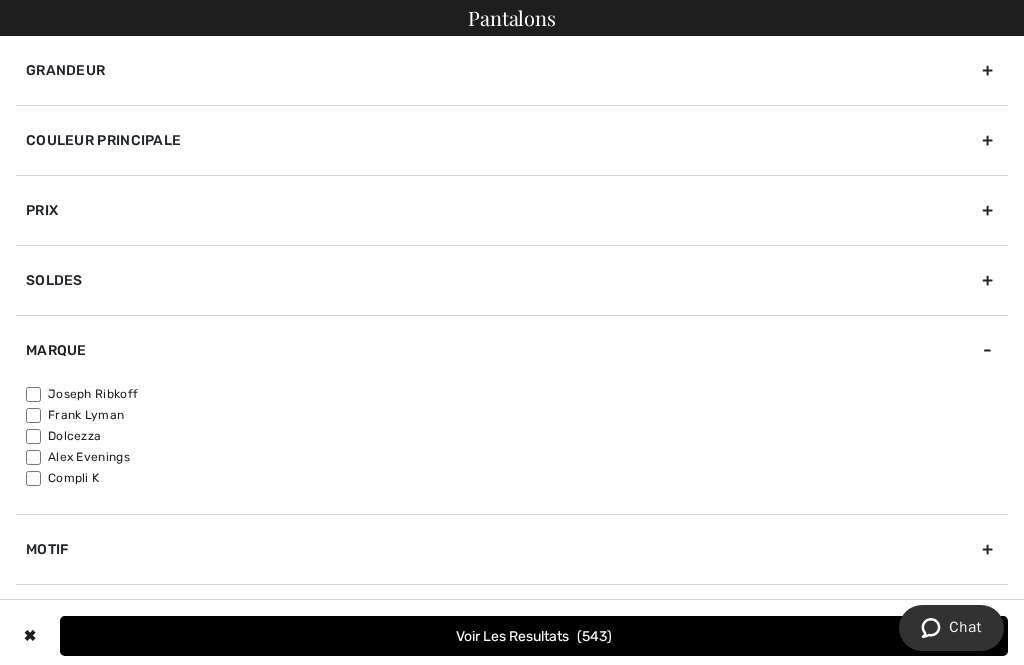 click on "Joseph Ribkoff" at bounding box center (517, 394) 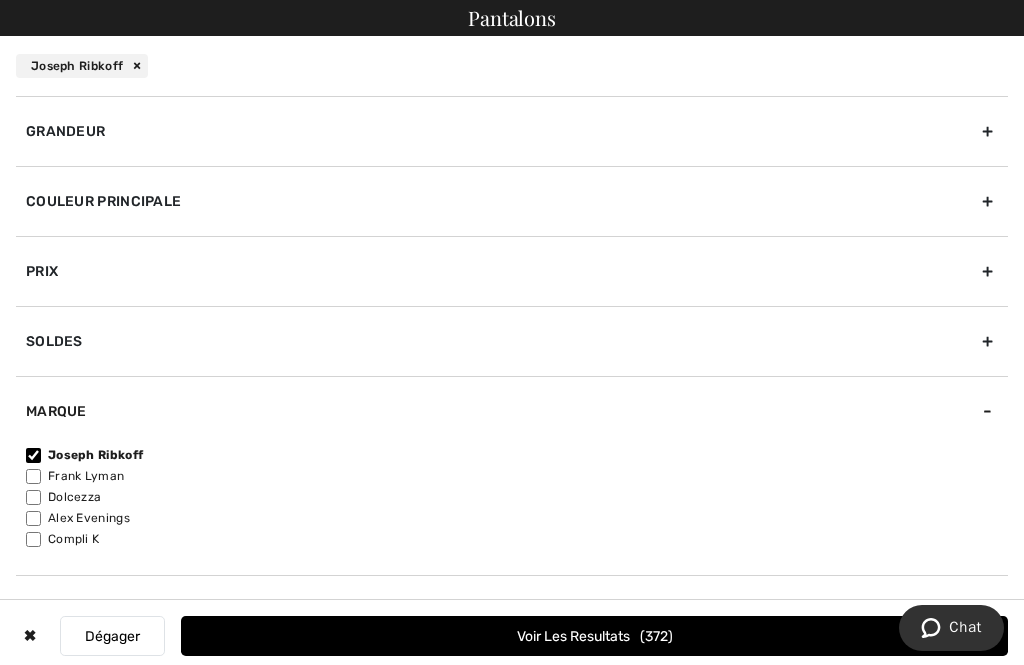 click on "Grandeur" at bounding box center (512, 131) 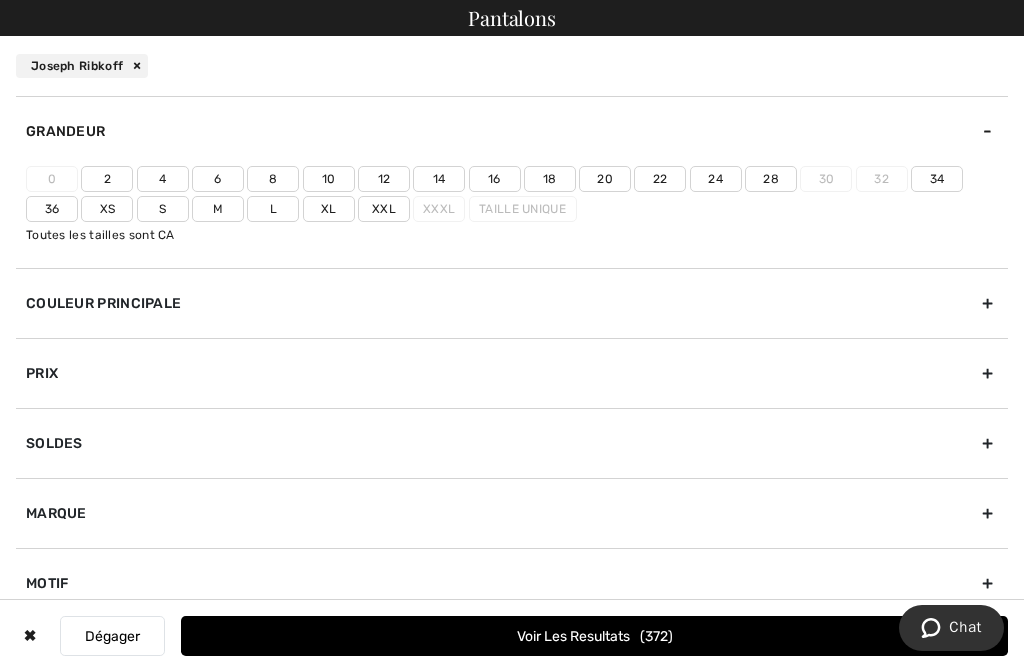 click on "20" at bounding box center (605, 179) 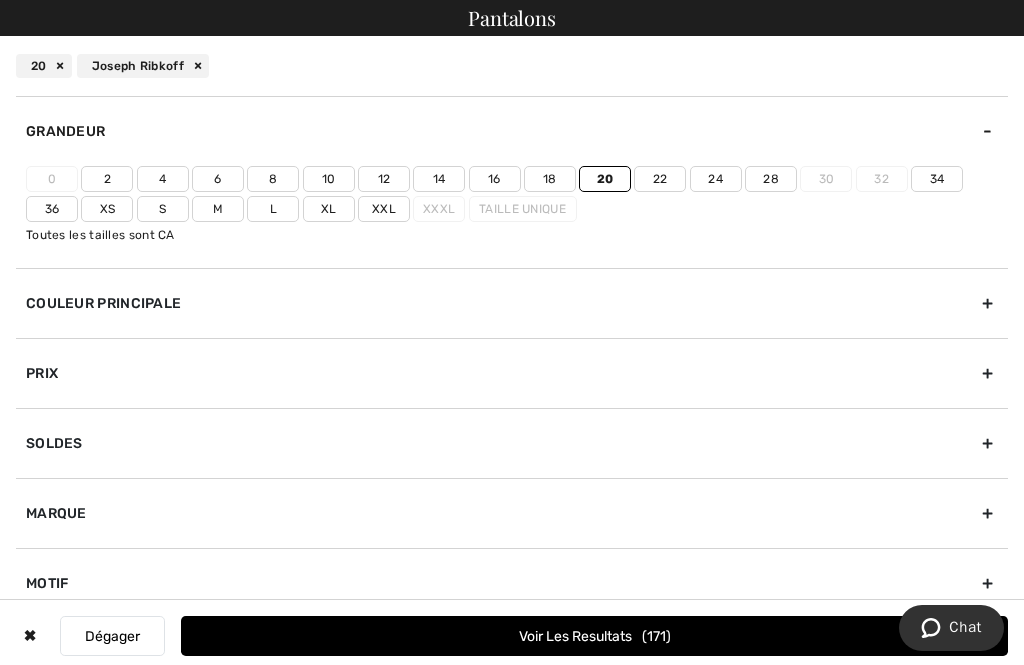 click on "Voir les resultats 171" at bounding box center [594, 636] 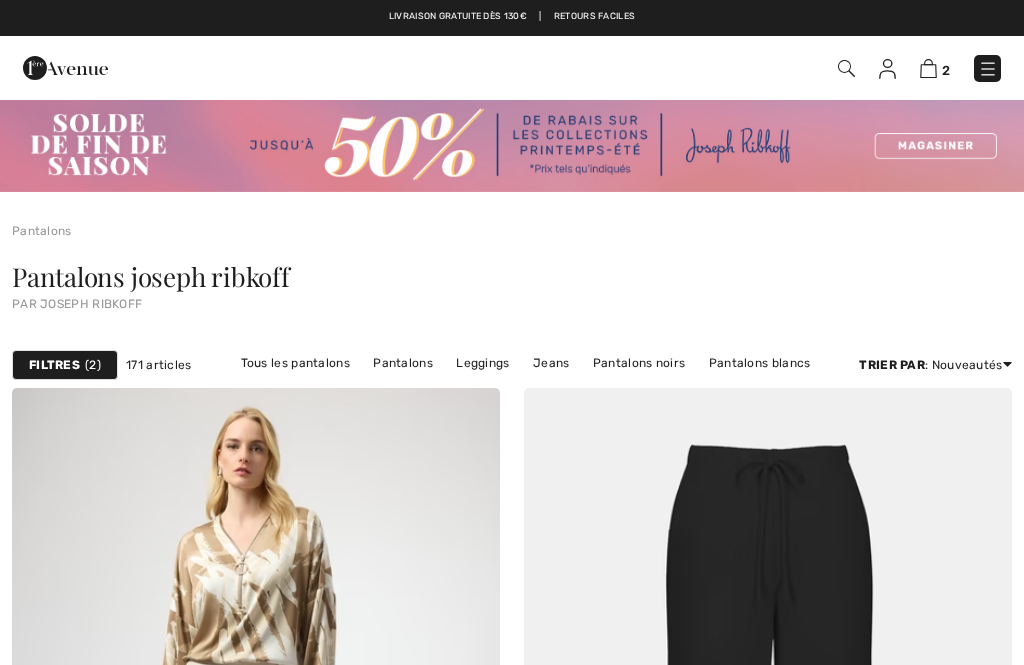 checkbox on "true" 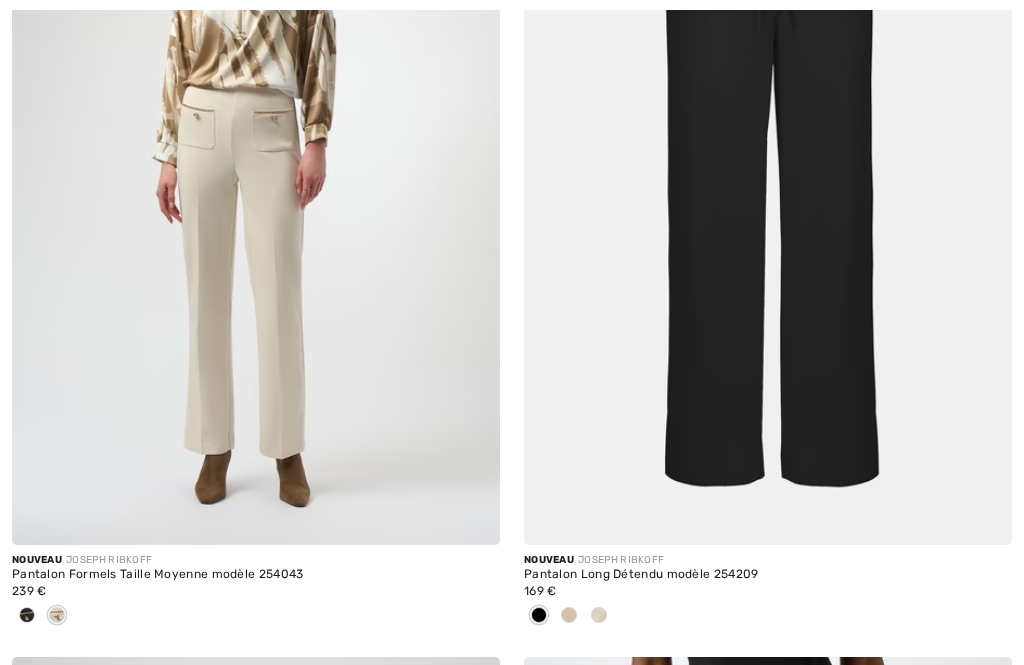 scroll, scrollTop: 0, scrollLeft: 0, axis: both 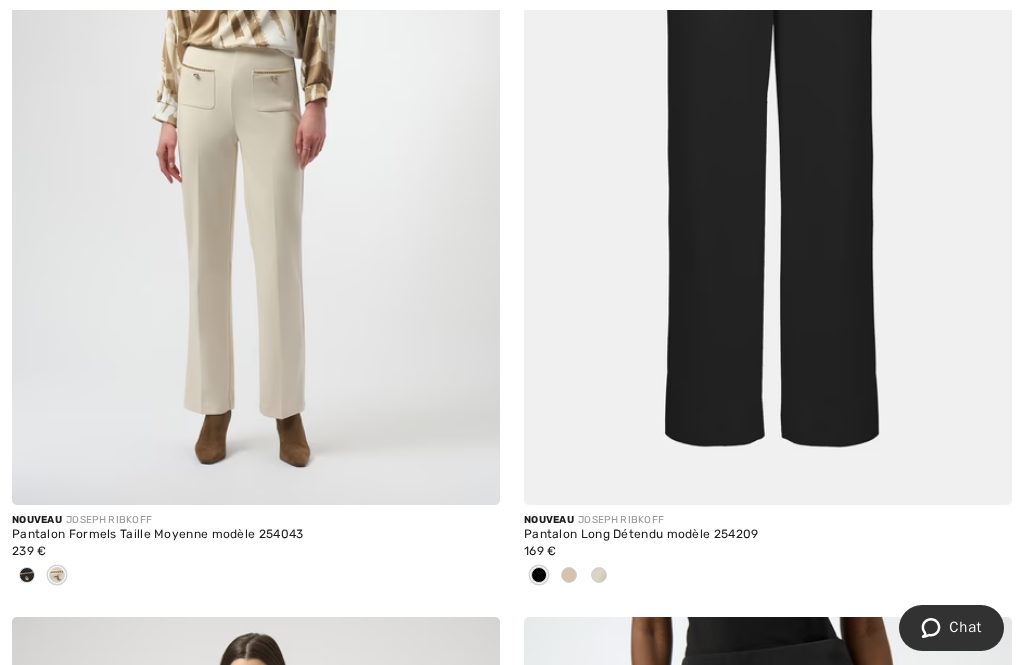 click at bounding box center (569, 575) 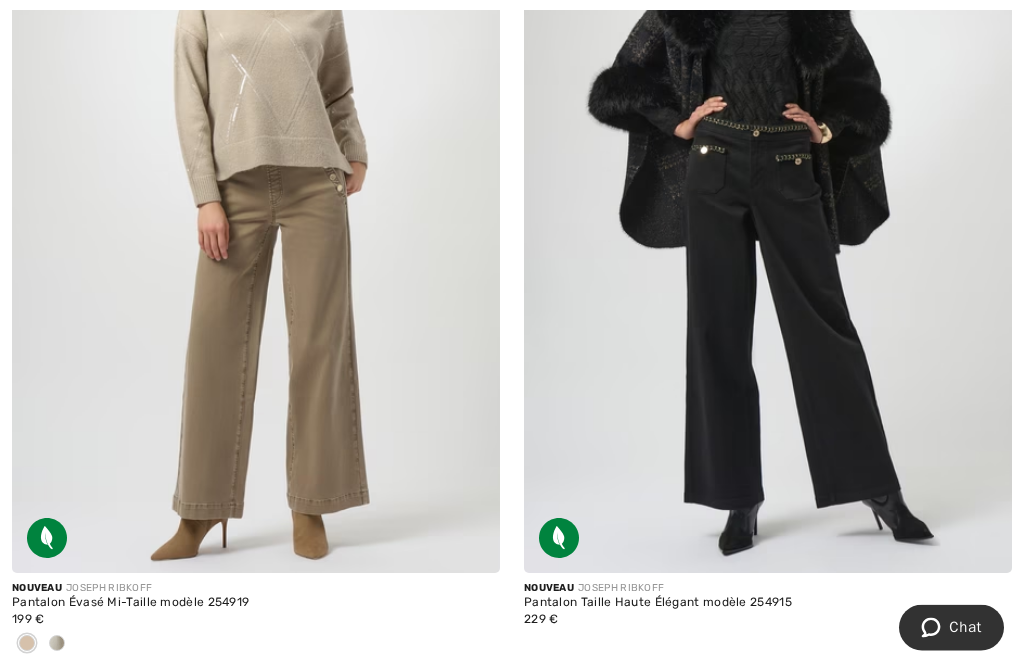 scroll, scrollTop: 3045, scrollLeft: 0, axis: vertical 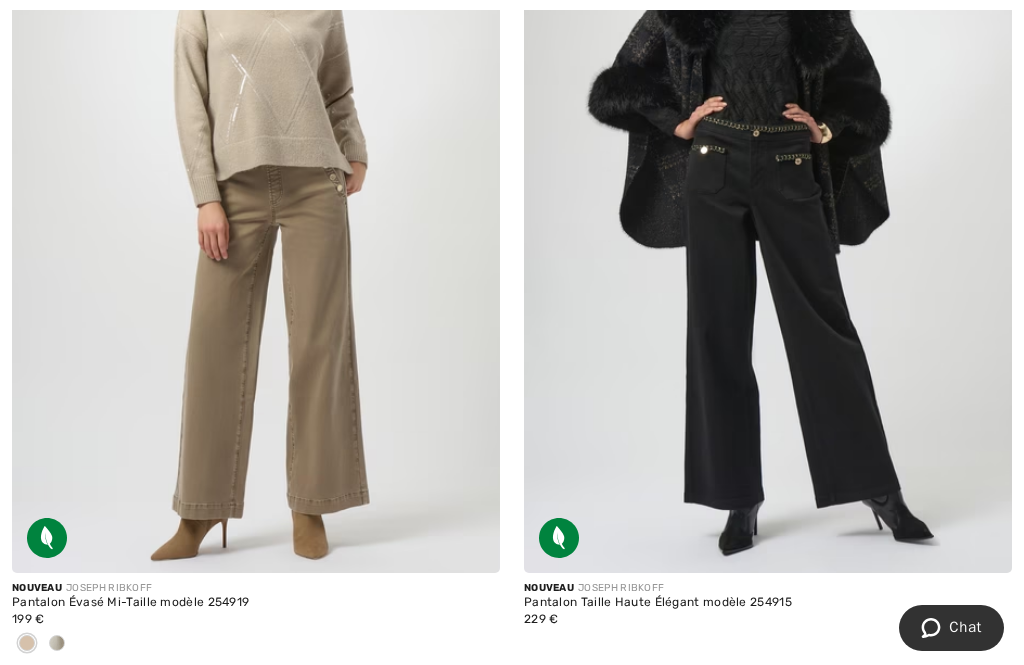 click at bounding box center [768, 207] 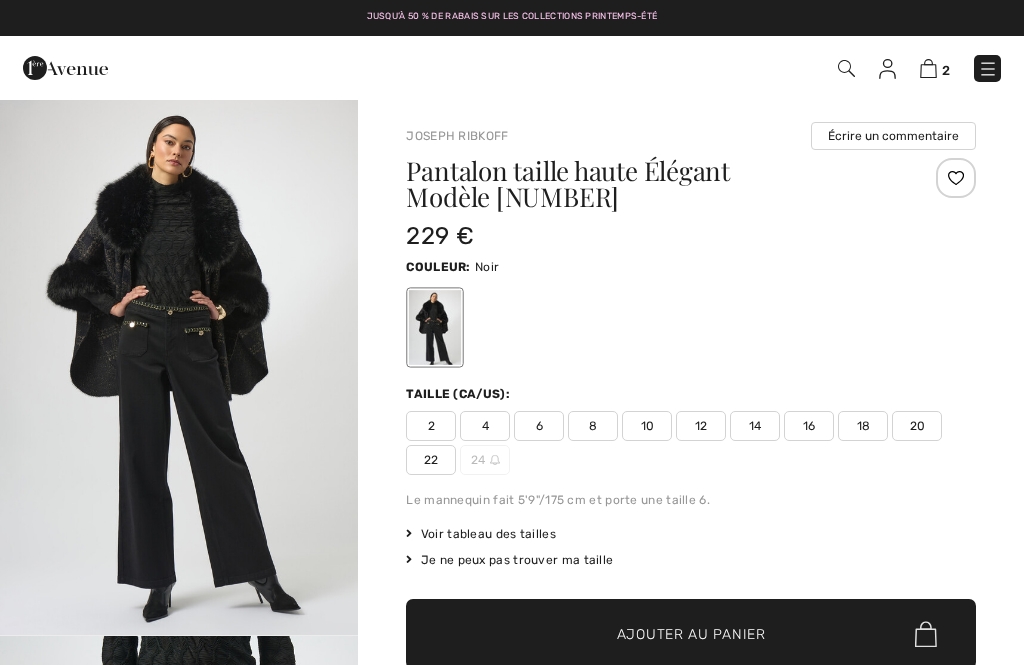 checkbox on "true" 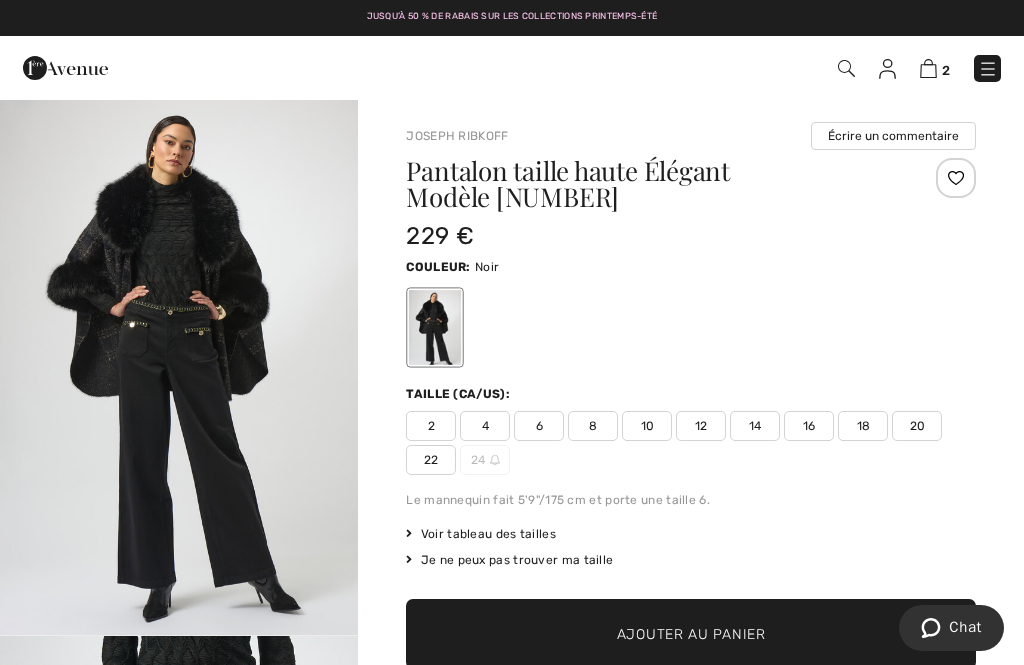 scroll, scrollTop: 0, scrollLeft: 0, axis: both 